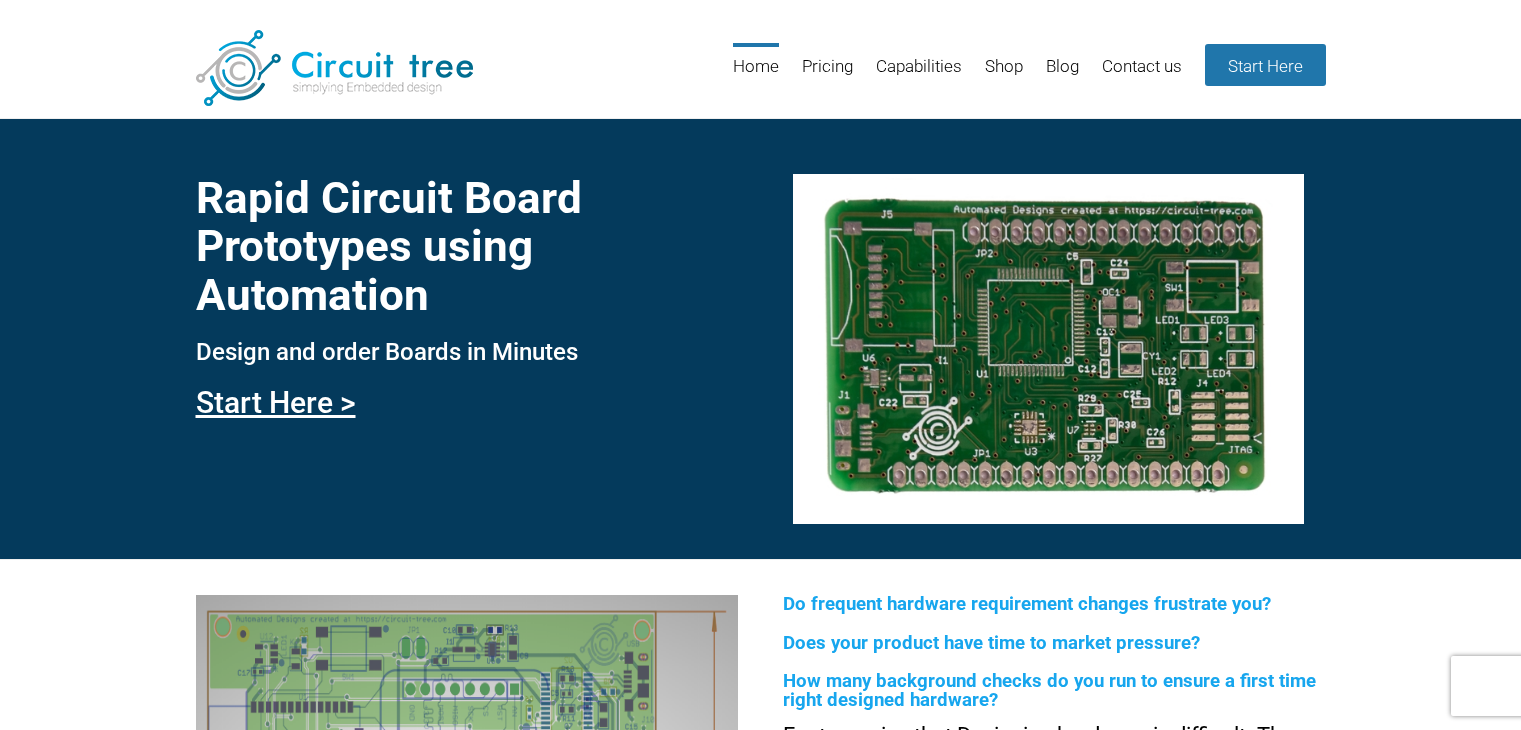 scroll, scrollTop: 0, scrollLeft: 0, axis: both 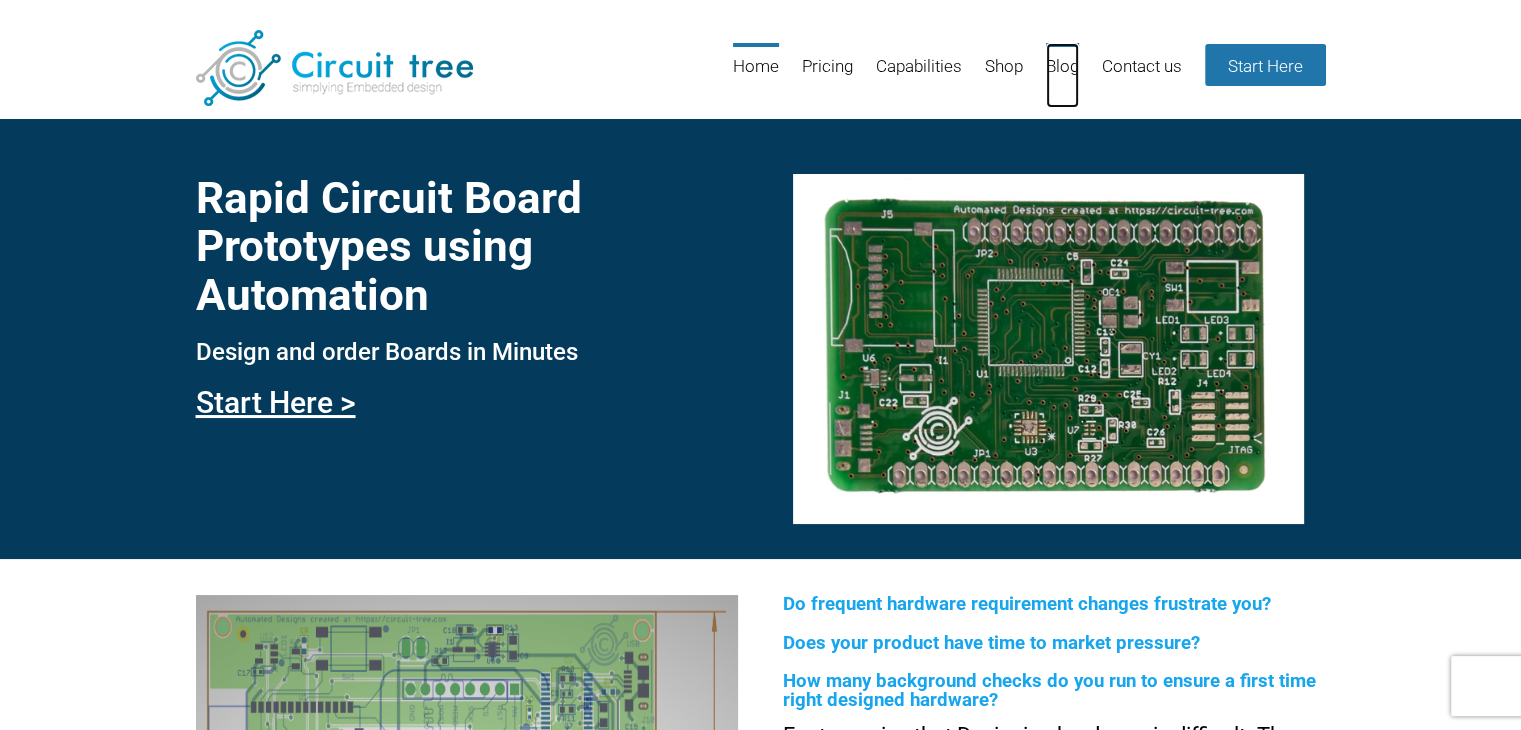 click on "Blog" at bounding box center (1062, 75) 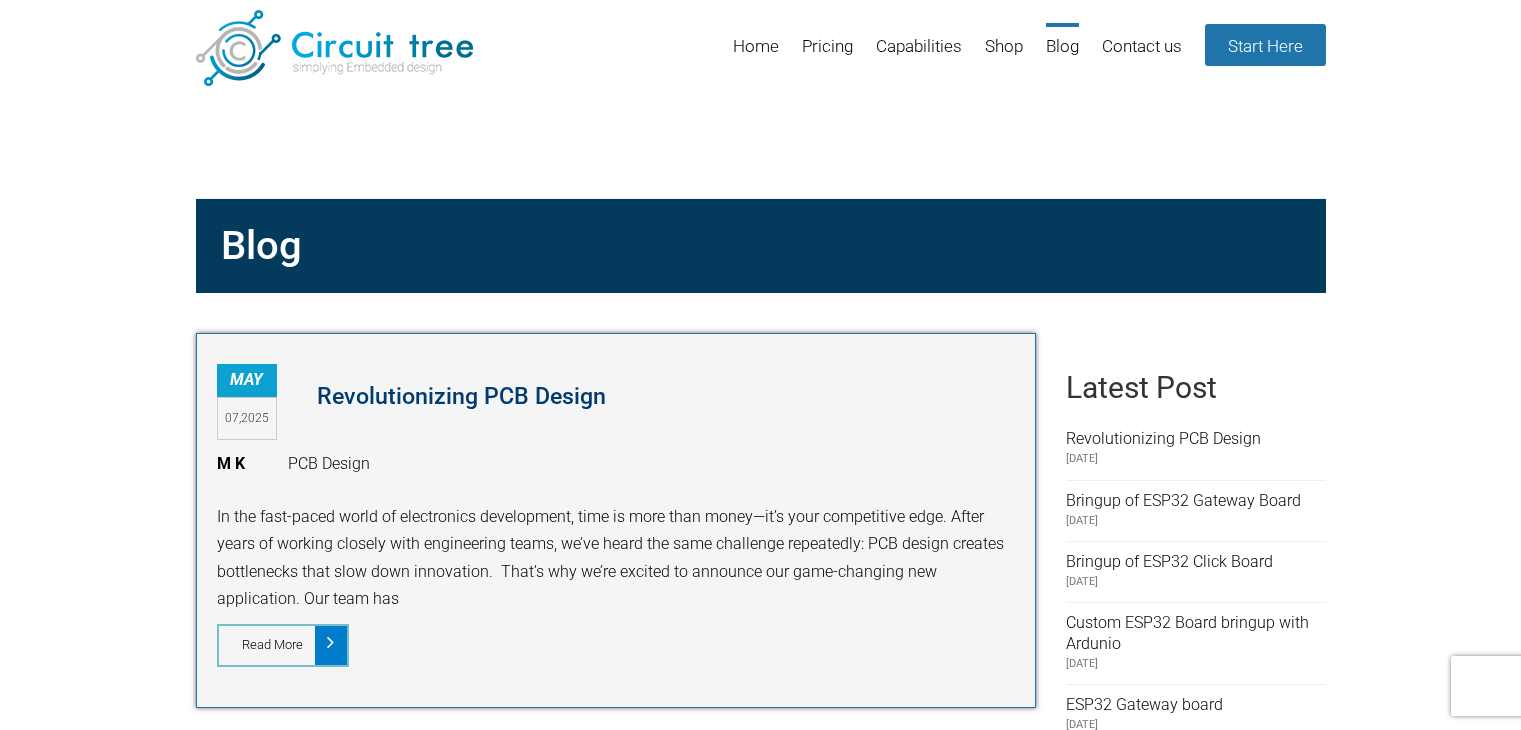 scroll, scrollTop: 0, scrollLeft: 0, axis: both 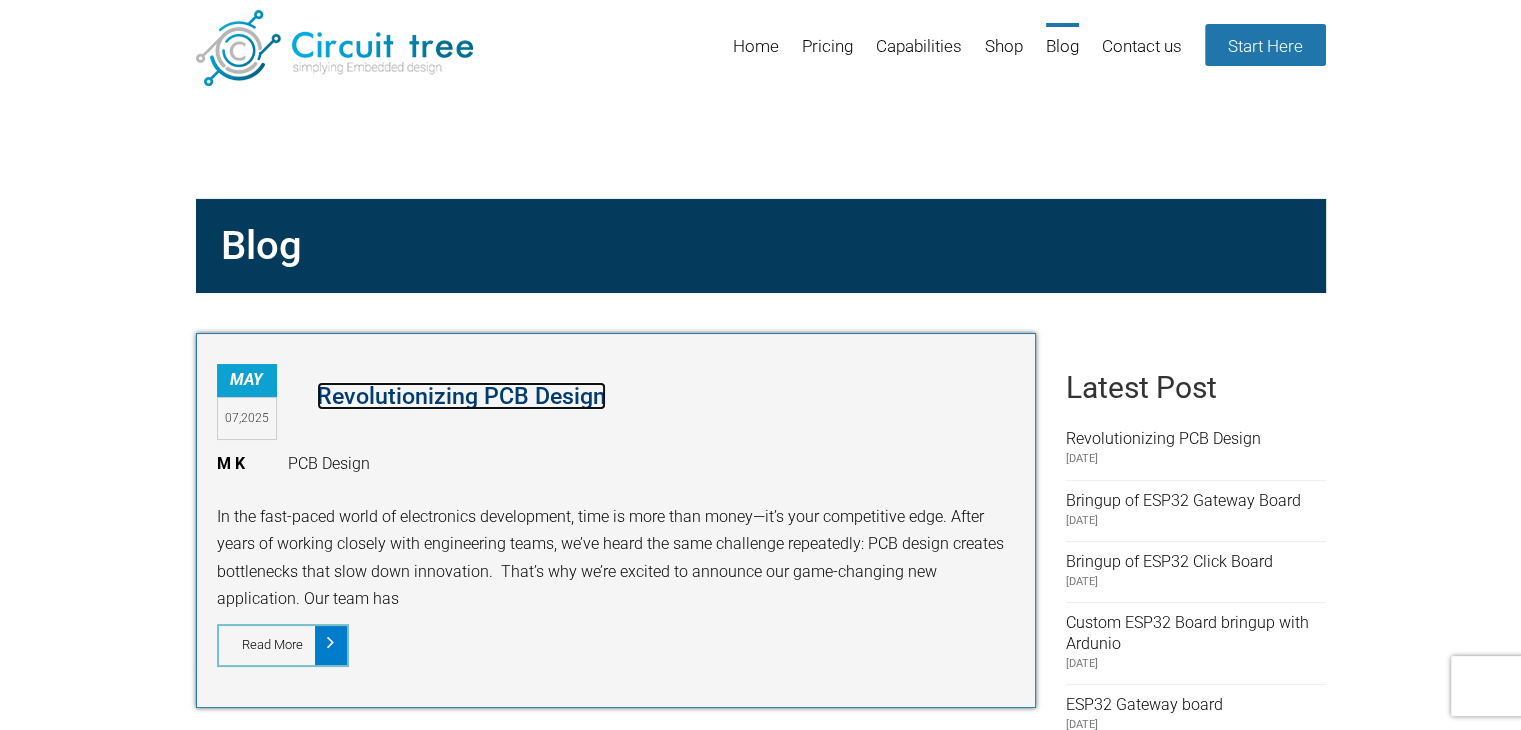 click on "Revolutionizing PCB Design" at bounding box center [461, 396] 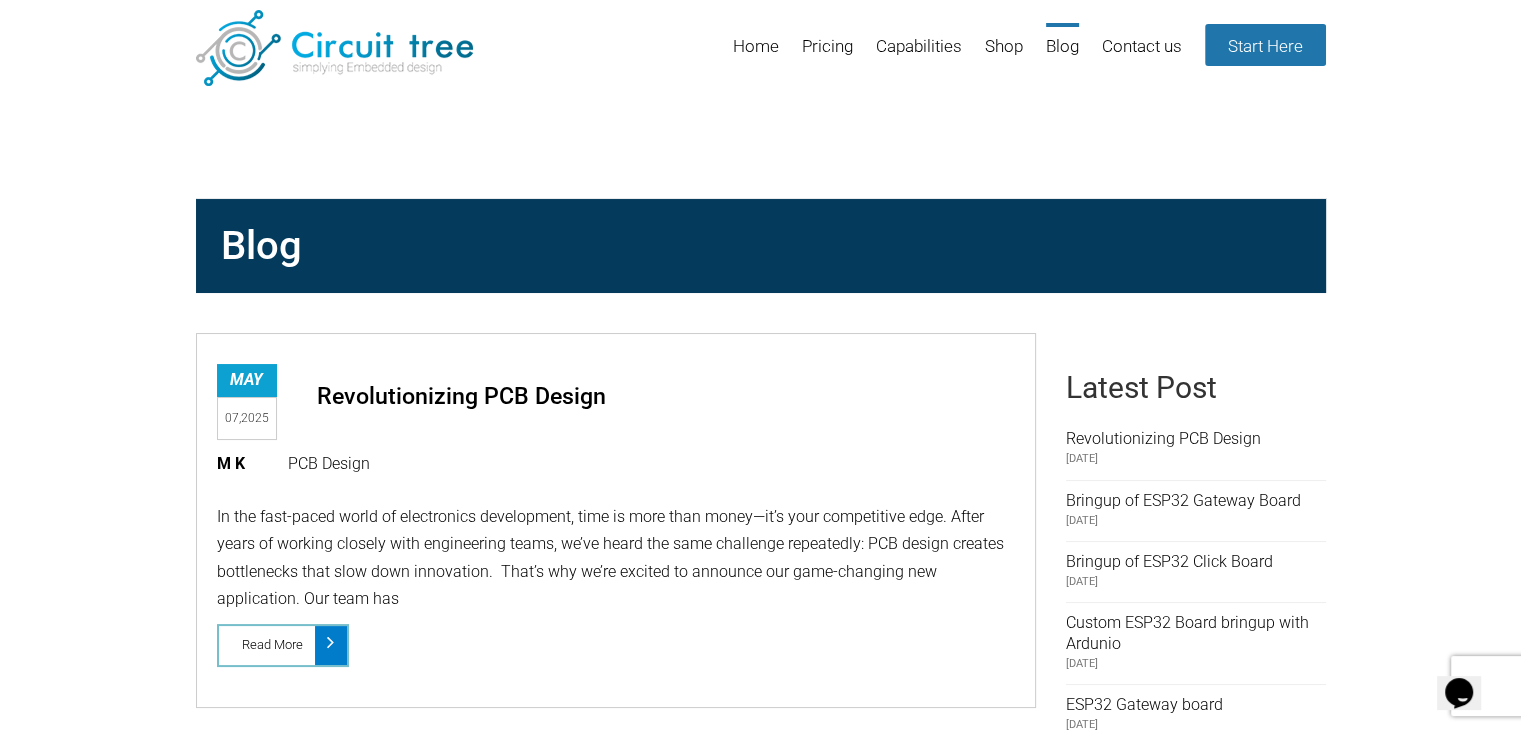 scroll, scrollTop: 0, scrollLeft: 0, axis: both 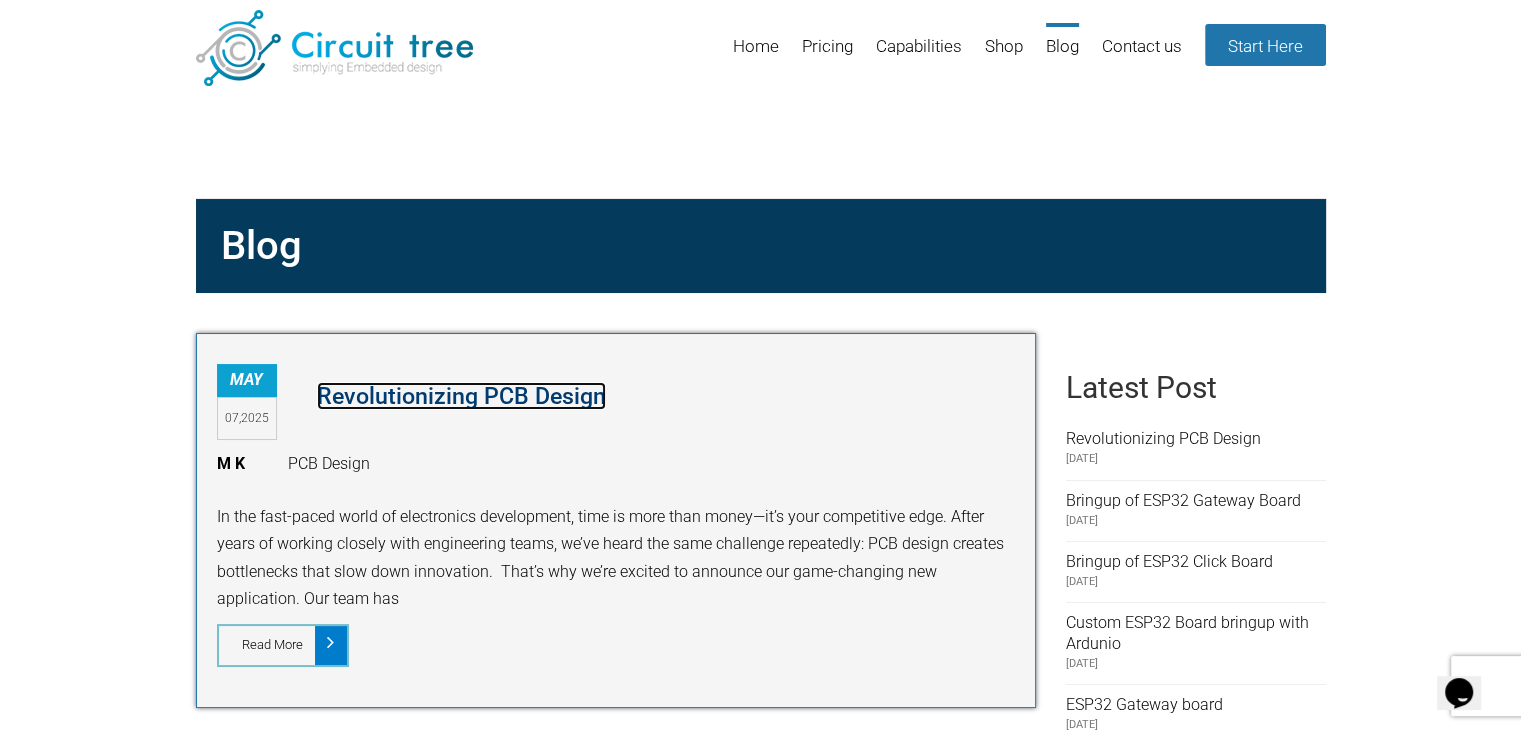 click on "Revolutionizing PCB Design" at bounding box center [461, 396] 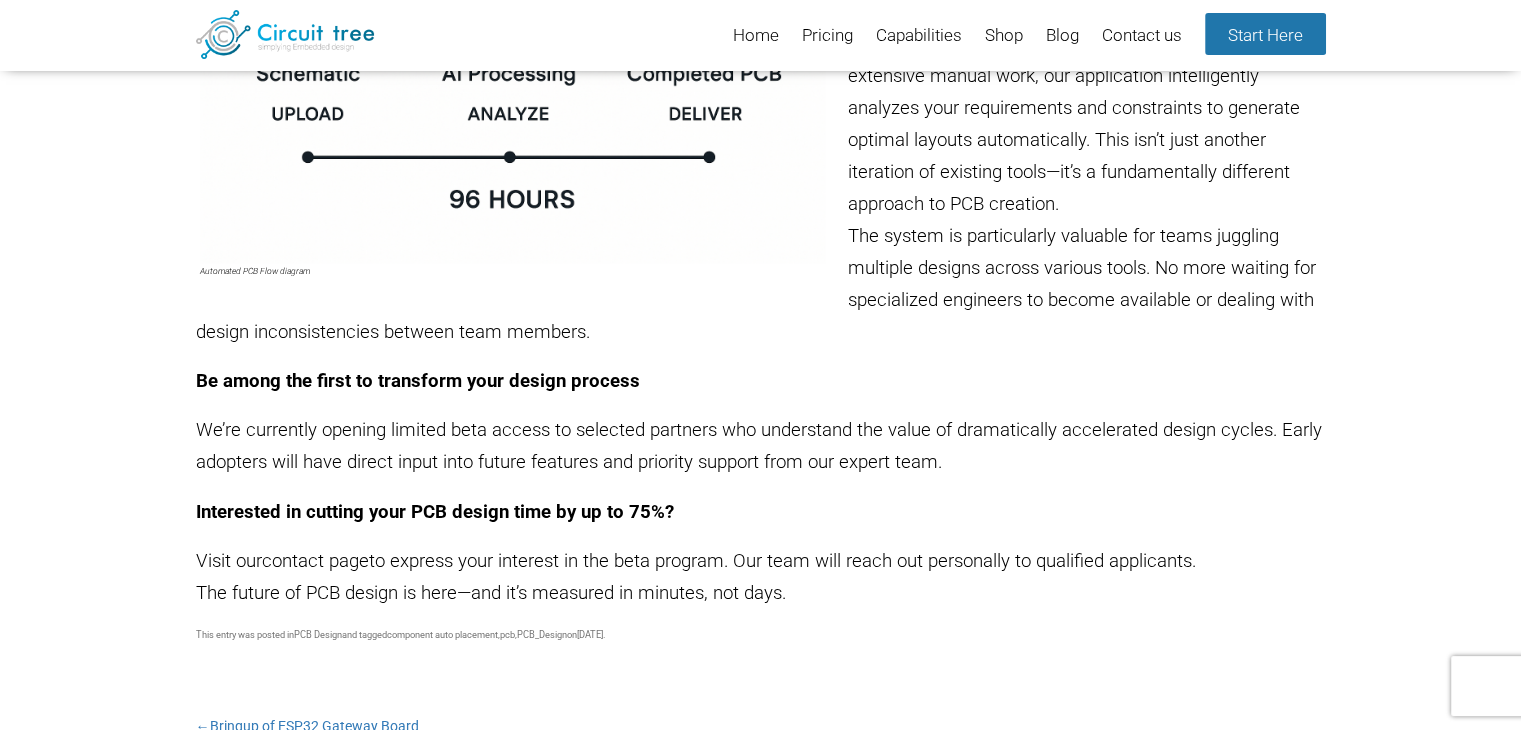 scroll, scrollTop: 757, scrollLeft: 0, axis: vertical 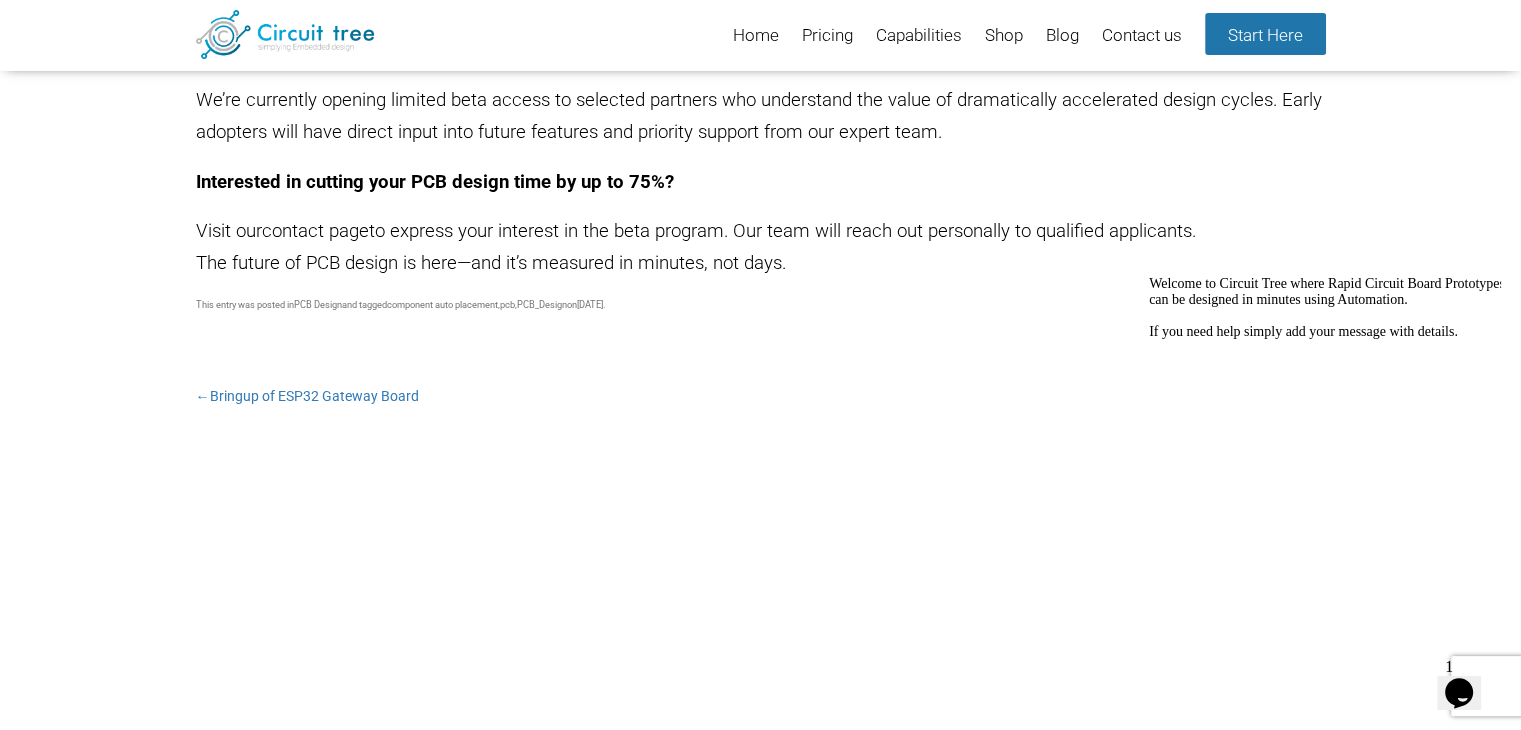 click on "Welcome to Circuit Tree where Rapid Circuit Board Prototypes can be designed in minutes using Automation. If you need help simply add your message with details." at bounding box center (1329, 308) 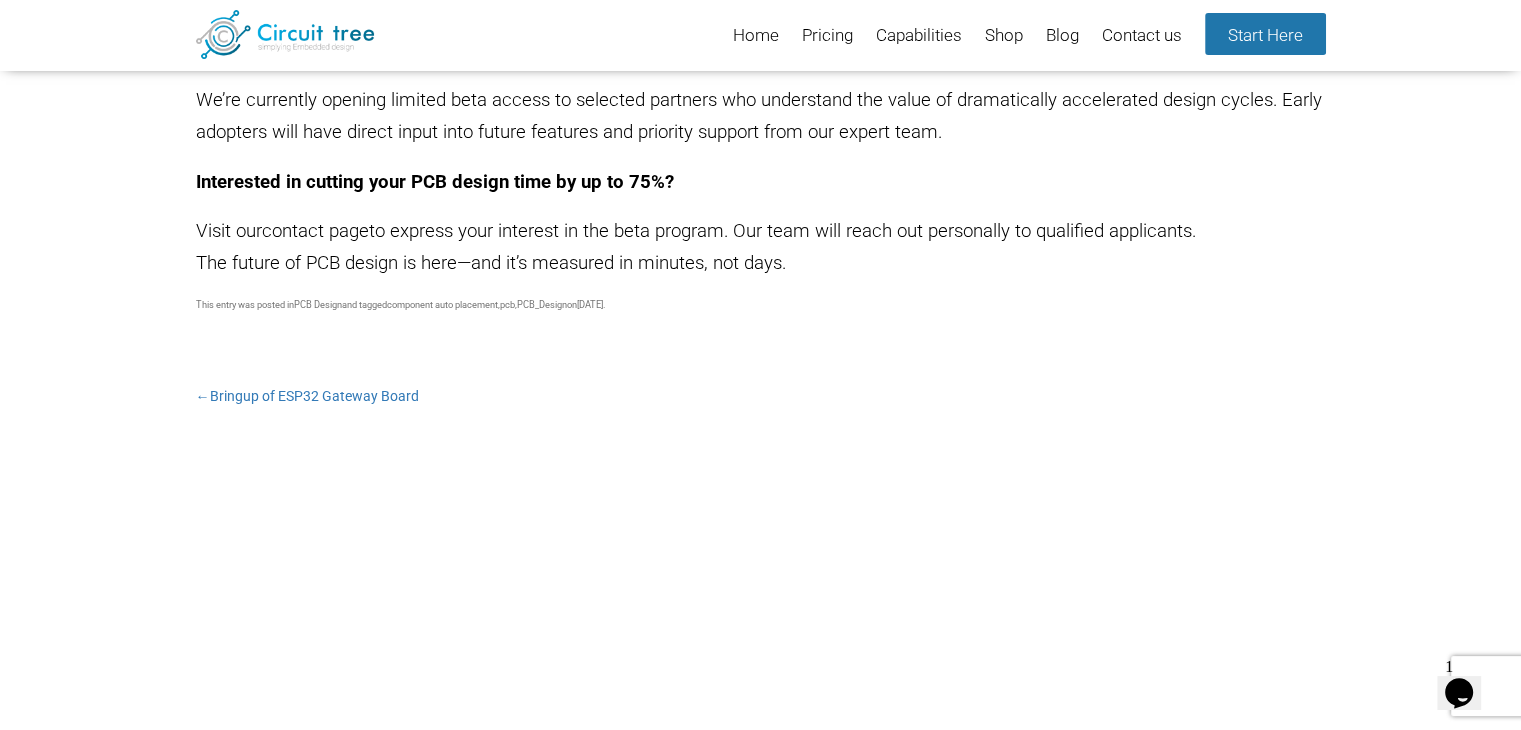 click on "Revolutionizing PCB Design
Leave a reply
In the fast-paced world of electronics development, time is more than money—it’s your competitive edge. After years of working closely with engineering teams, we’ve heard the same challenge repeatedly: PCB design creates bottlenecks that slow down innovation.
That’s why we’re excited to announce our game-changing new application.
Our team has developed an intelligent PCB automation solution that transforms what traditionally takes days into a process completed in under an hour.
Automated PCB Flow diagram
Through advanced algorithms, we’ve created a system that handles placement and routing with minimal human intervention while maintaining complete design integrity. For more details visit  AutoCuro
What makes this different?
Be among the first to transform your design process
Interested in cutting your PCB design time by up to 75%?
Visit our" at bounding box center (761, -28) 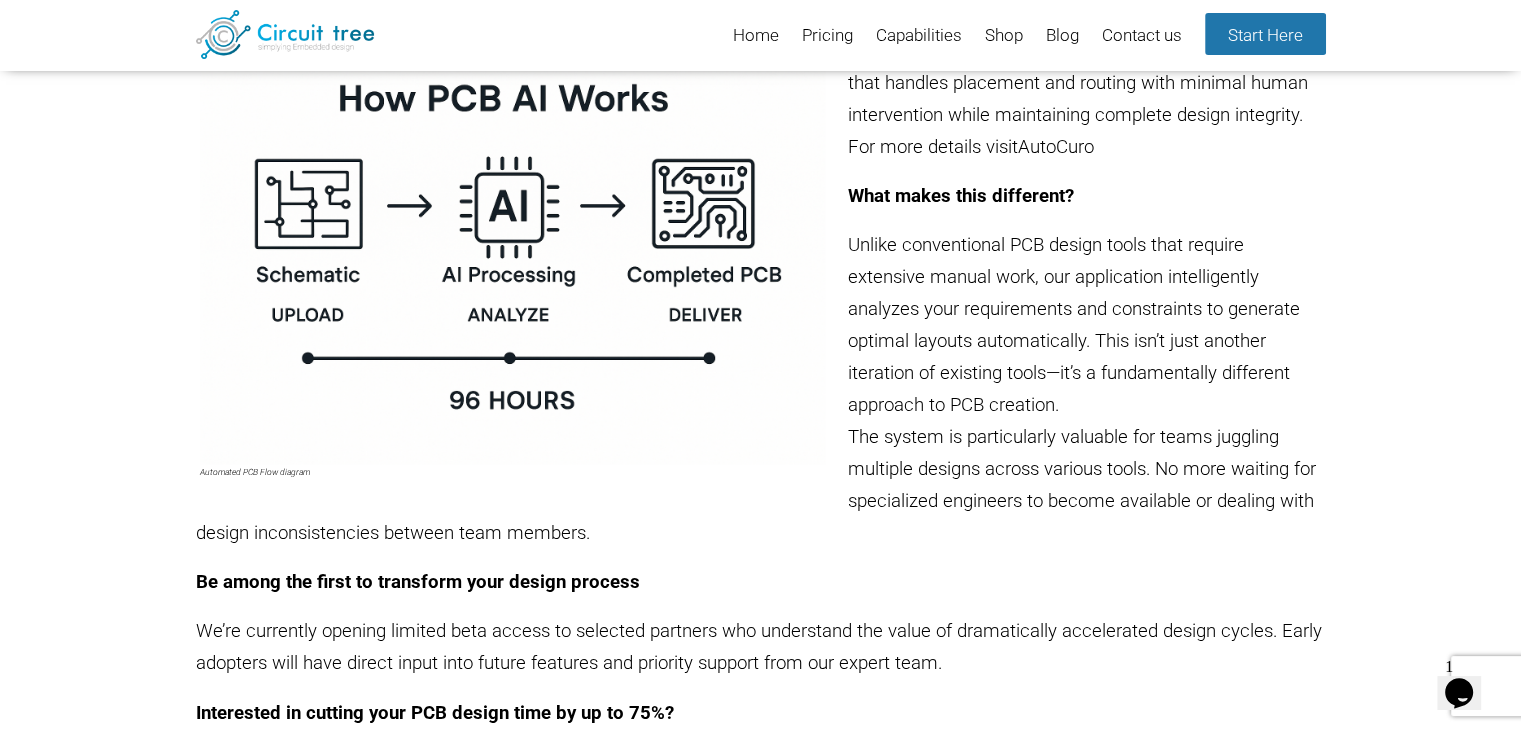 scroll, scrollTop: 472, scrollLeft: 0, axis: vertical 